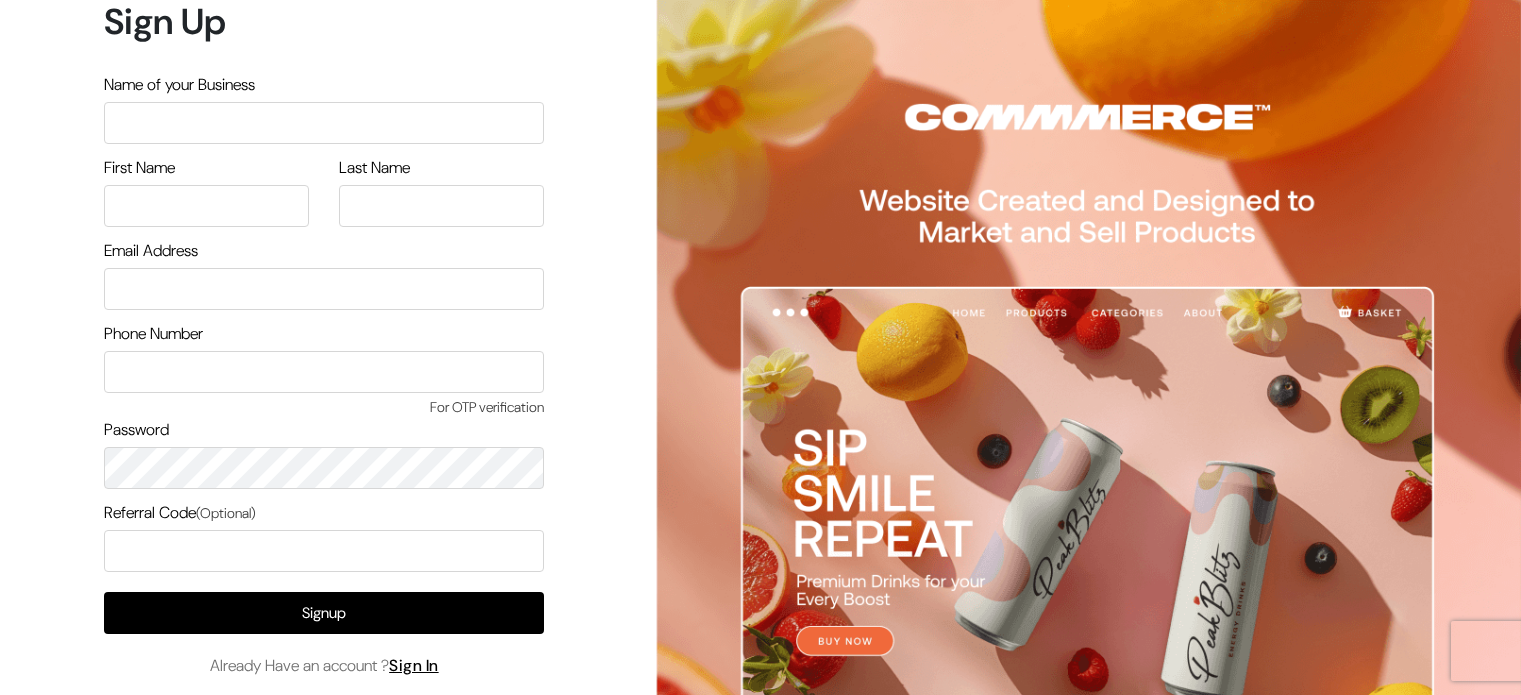 scroll, scrollTop: 0, scrollLeft: 0, axis: both 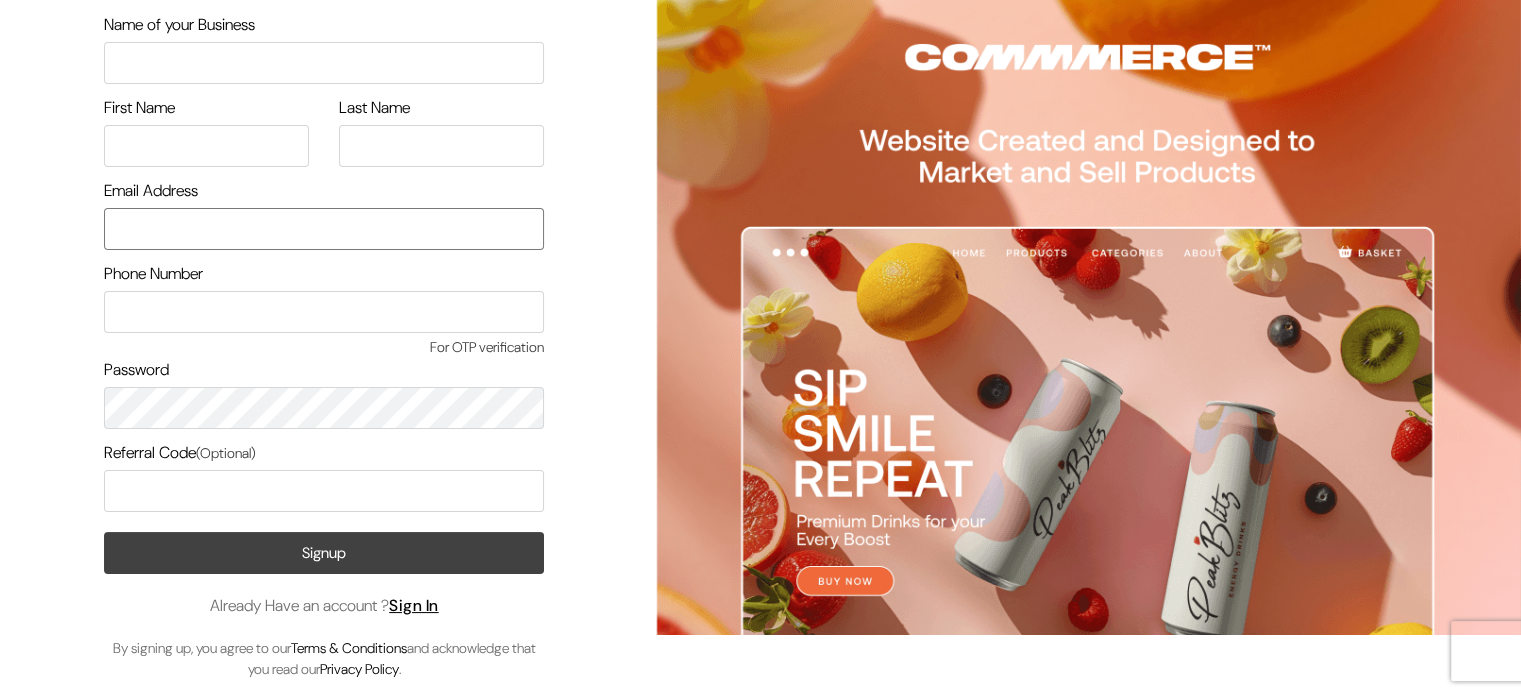 type on "Lokesh@yourdesignstore.in" 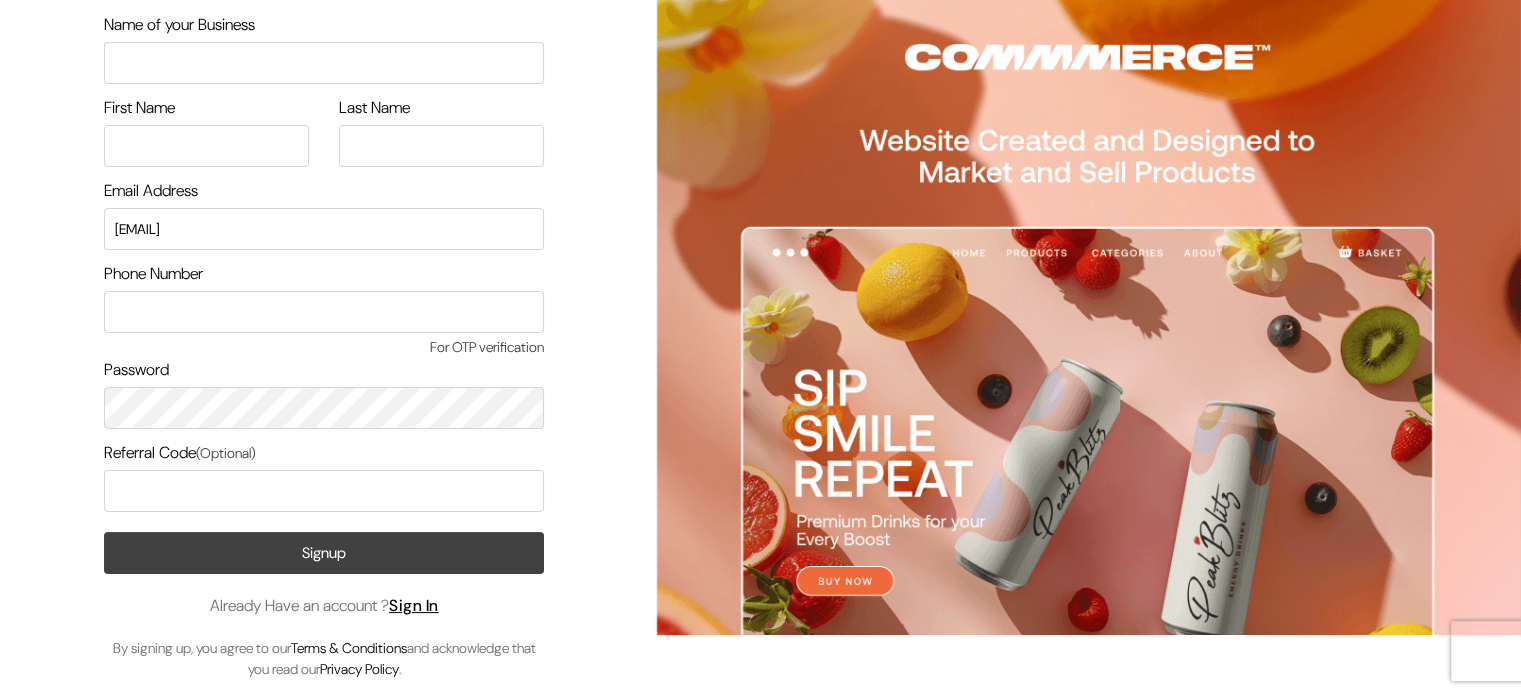click on "Signup" at bounding box center [324, 553] 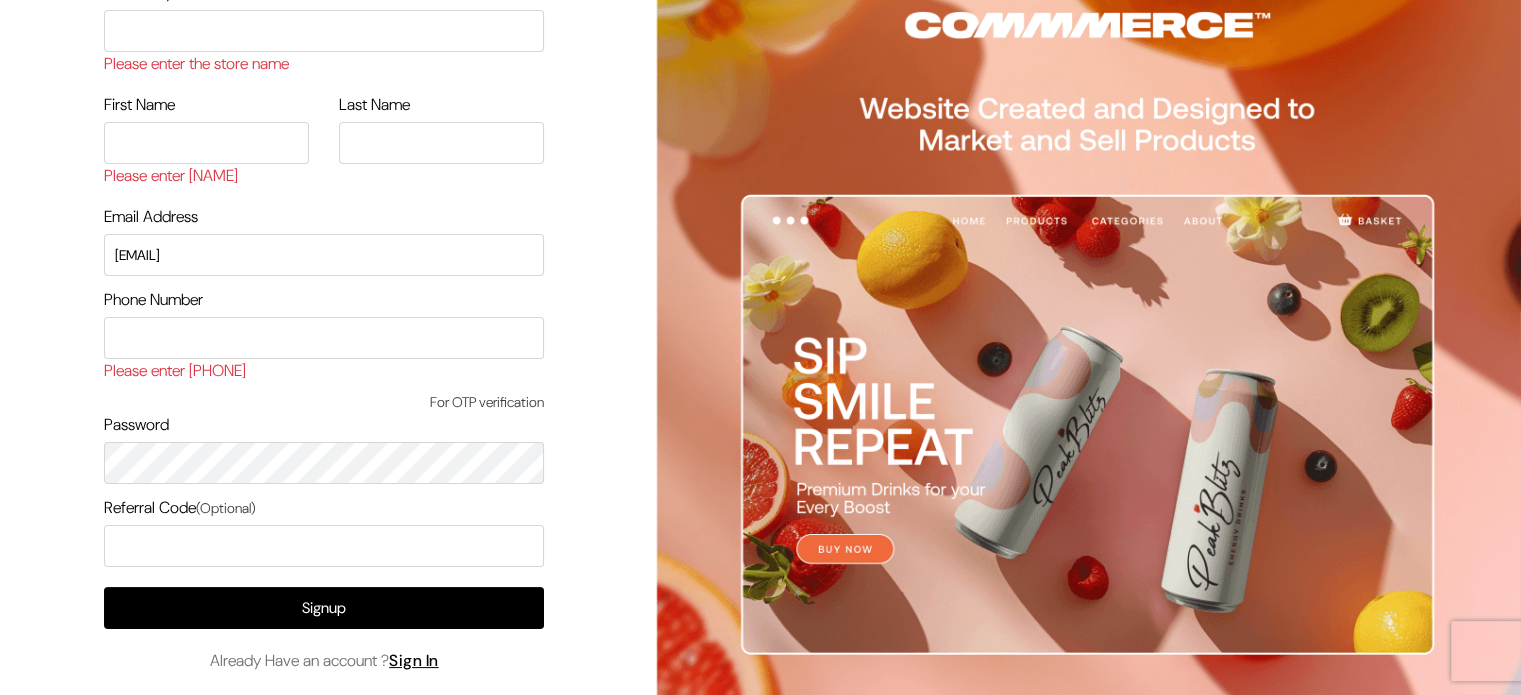 scroll, scrollTop: 148, scrollLeft: 0, axis: vertical 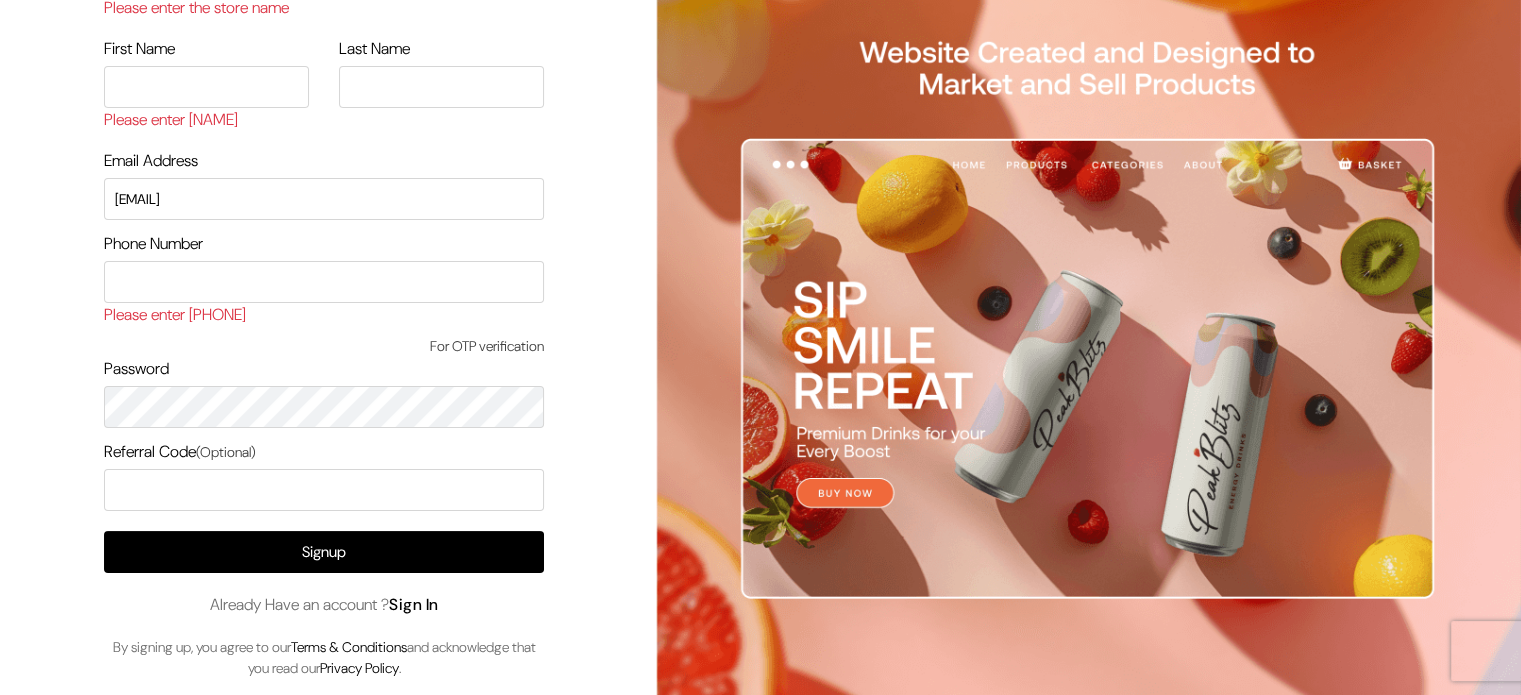 click on "Sign In" at bounding box center (414, 604) 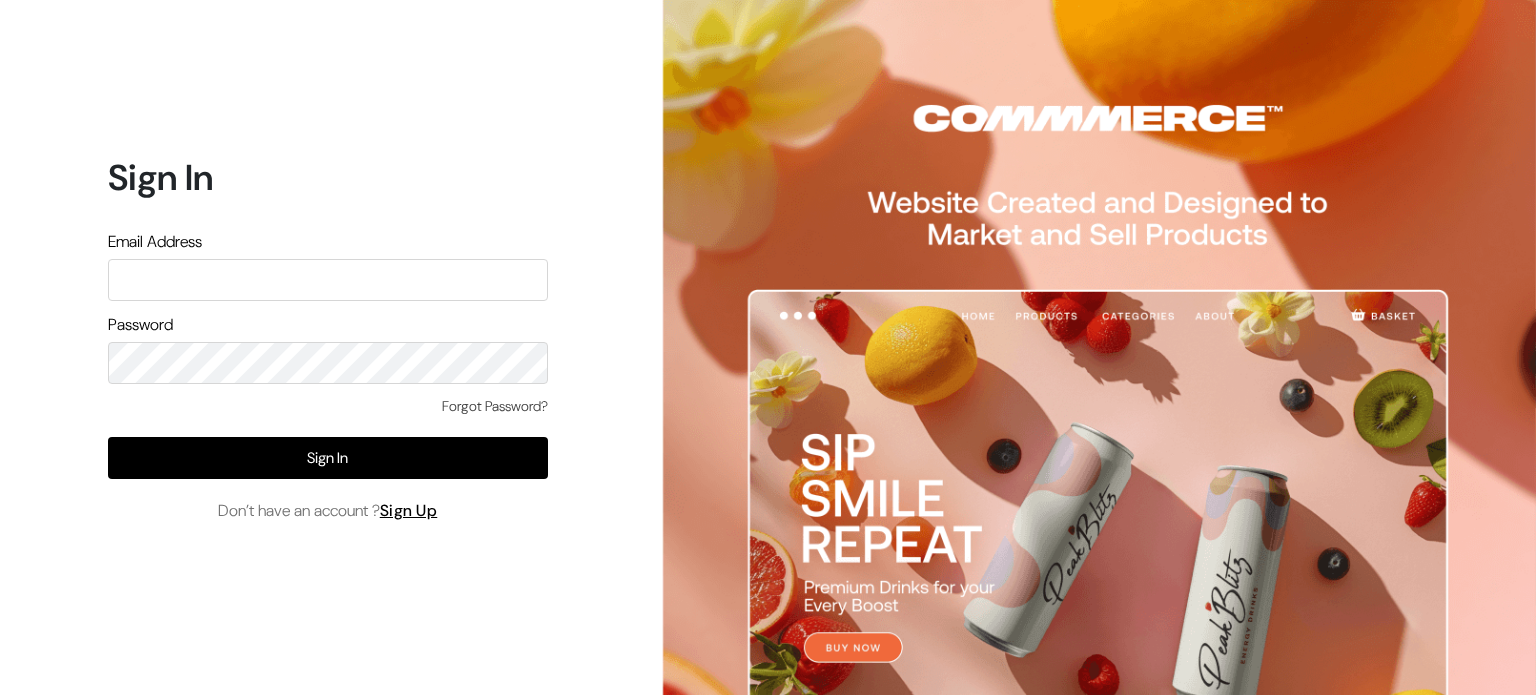 scroll, scrollTop: 0, scrollLeft: 0, axis: both 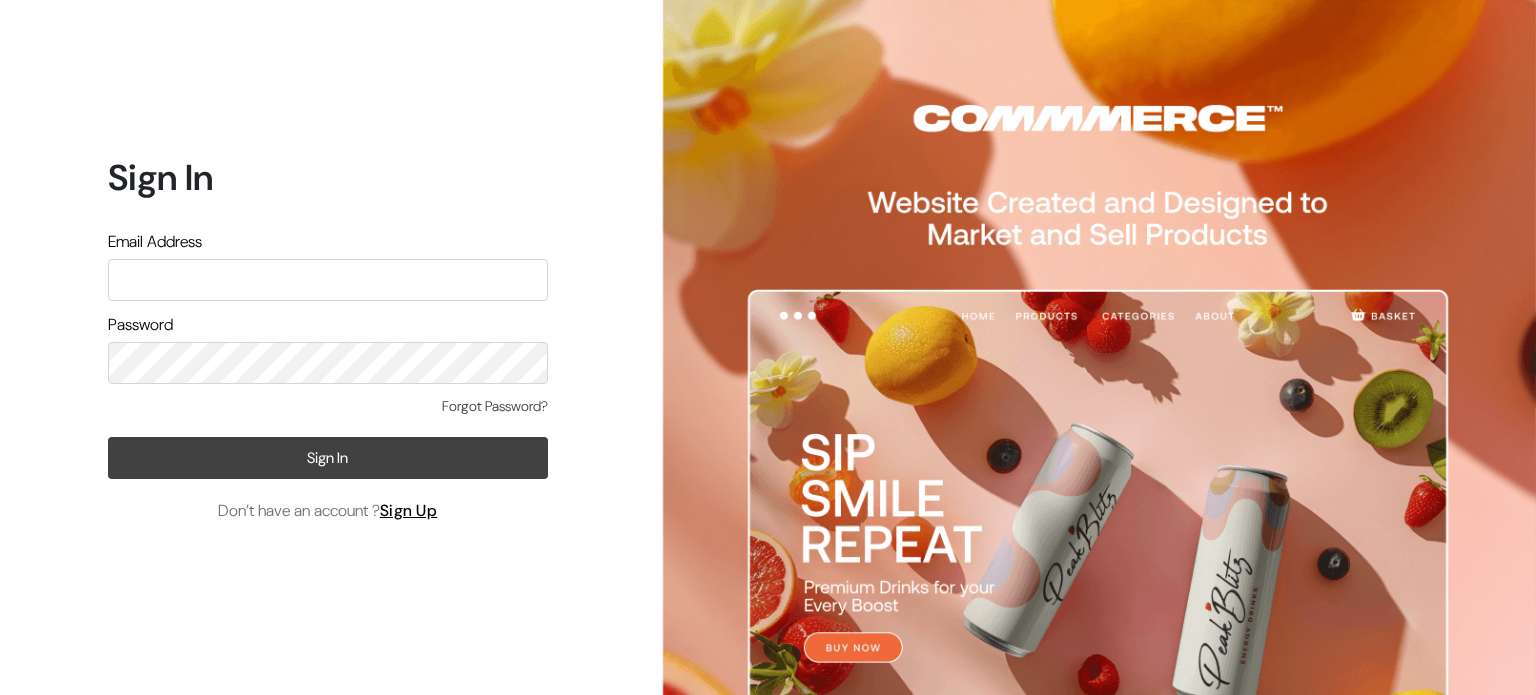 type on "Lokesh@yourdesignstore.in" 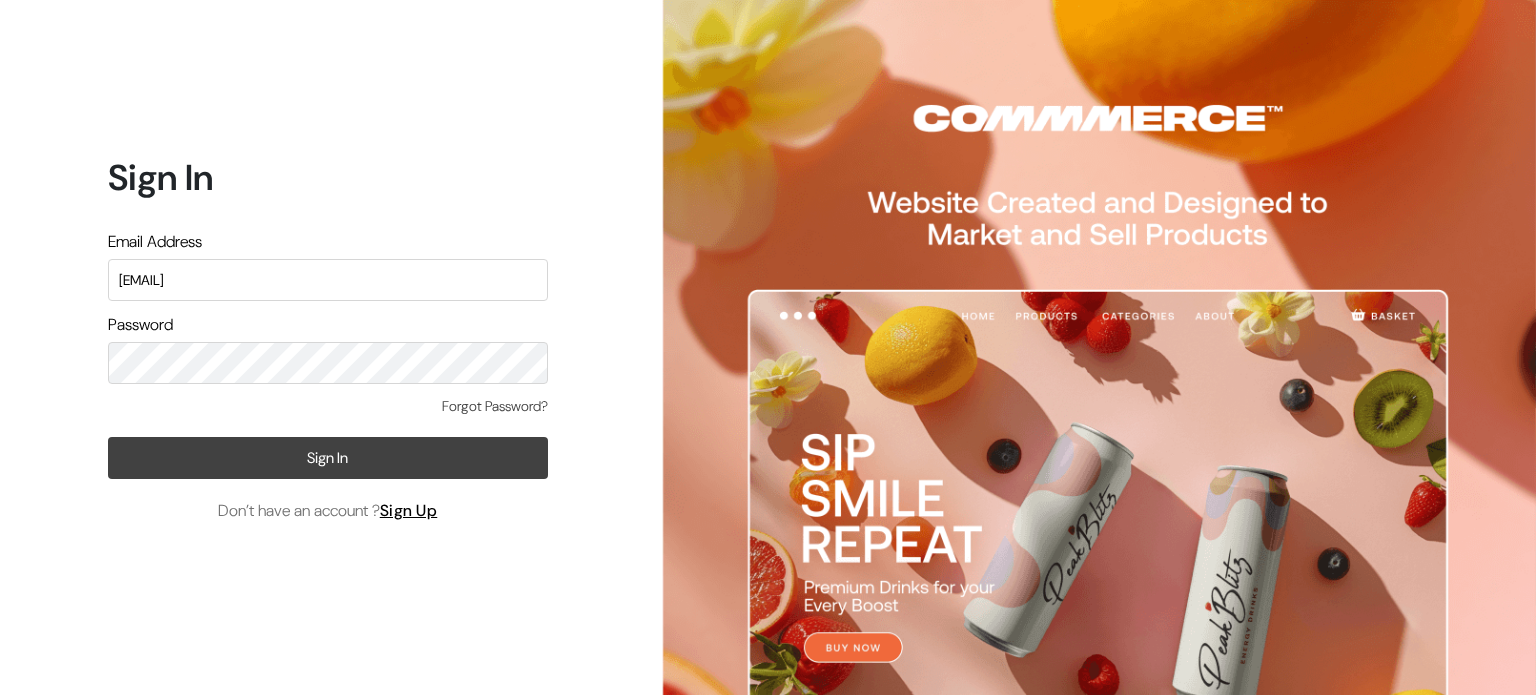 click on "Sign In" at bounding box center [328, 458] 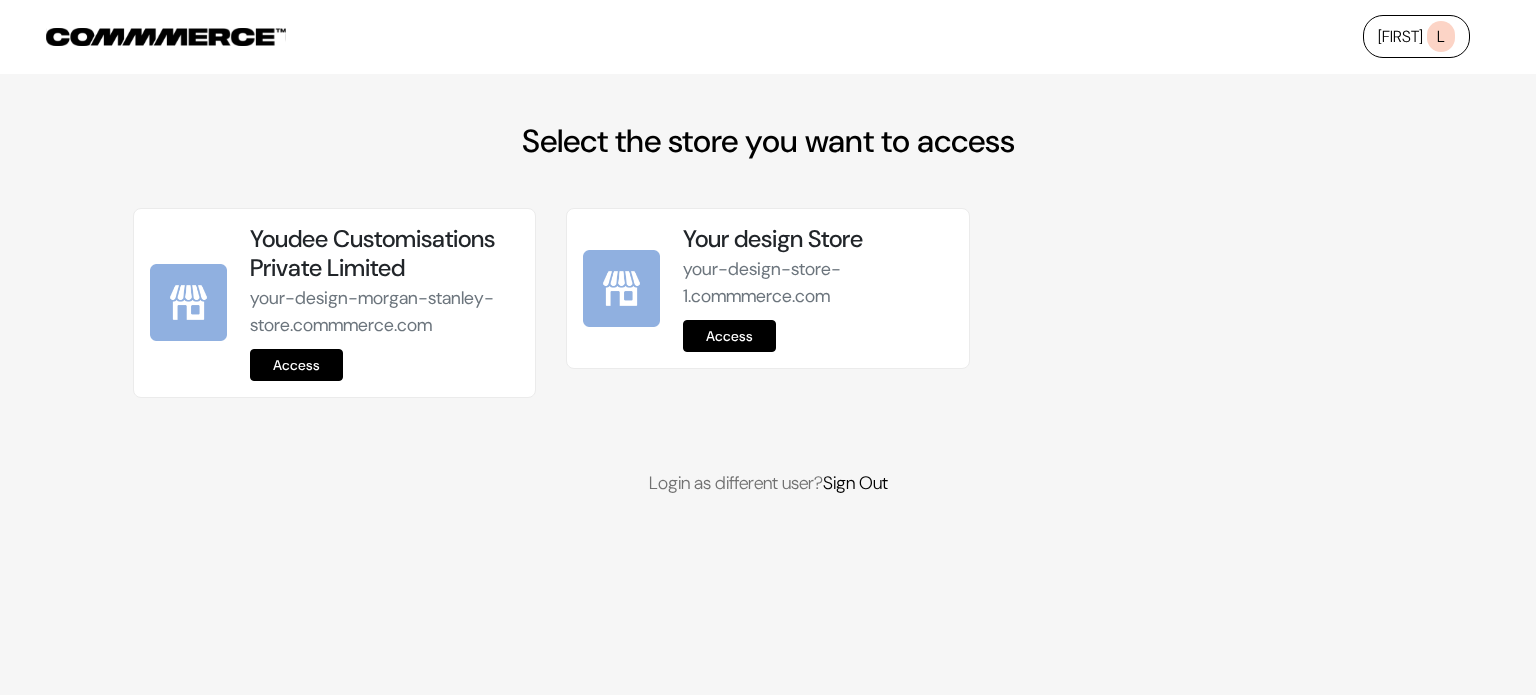 scroll, scrollTop: 0, scrollLeft: 0, axis: both 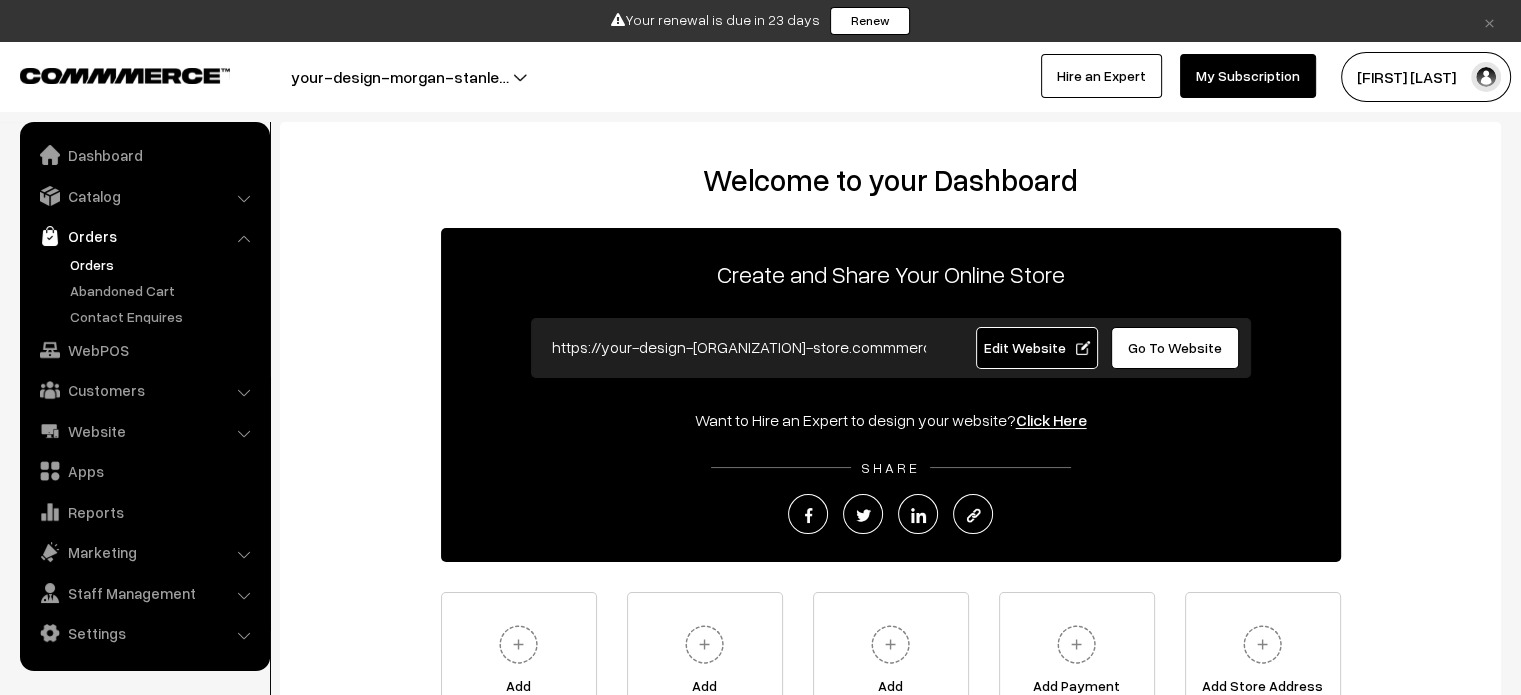 click on "Orders" at bounding box center [164, 264] 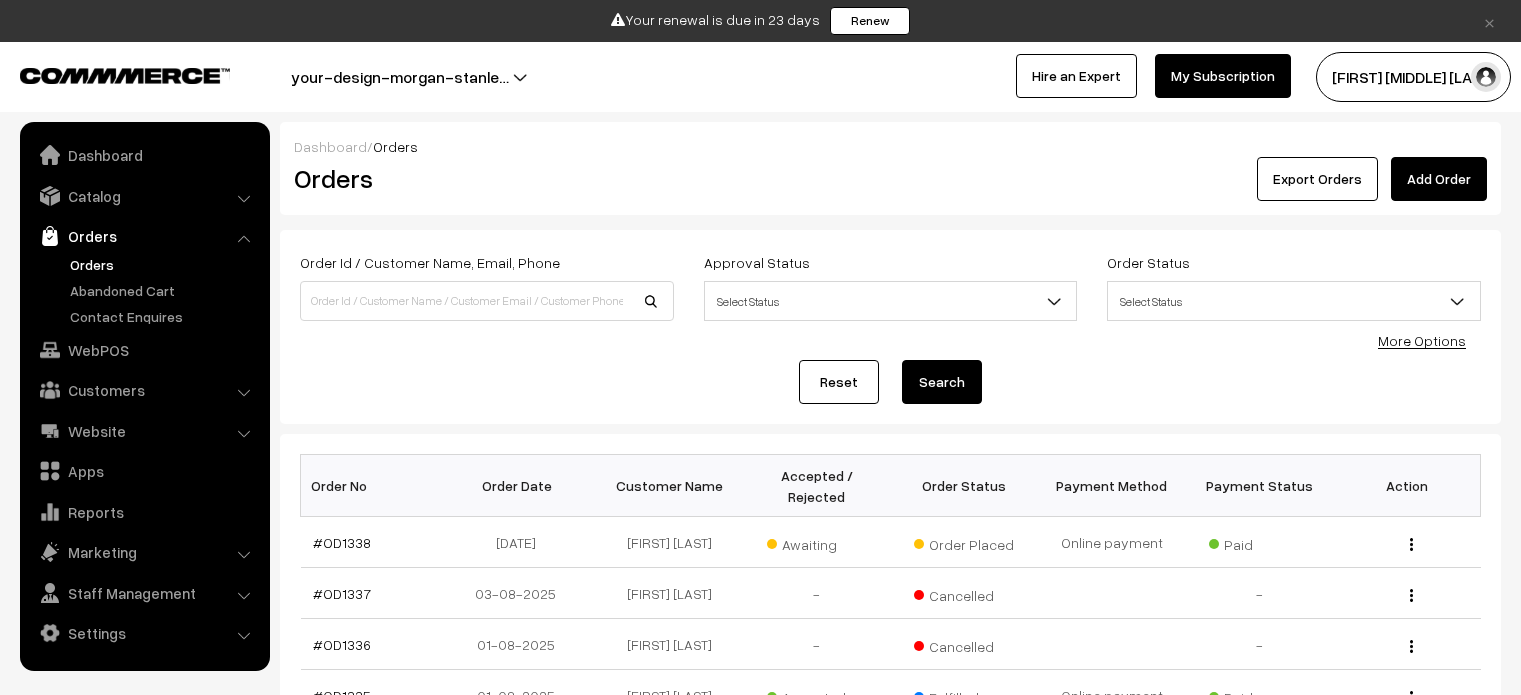 scroll, scrollTop: 0, scrollLeft: 0, axis: both 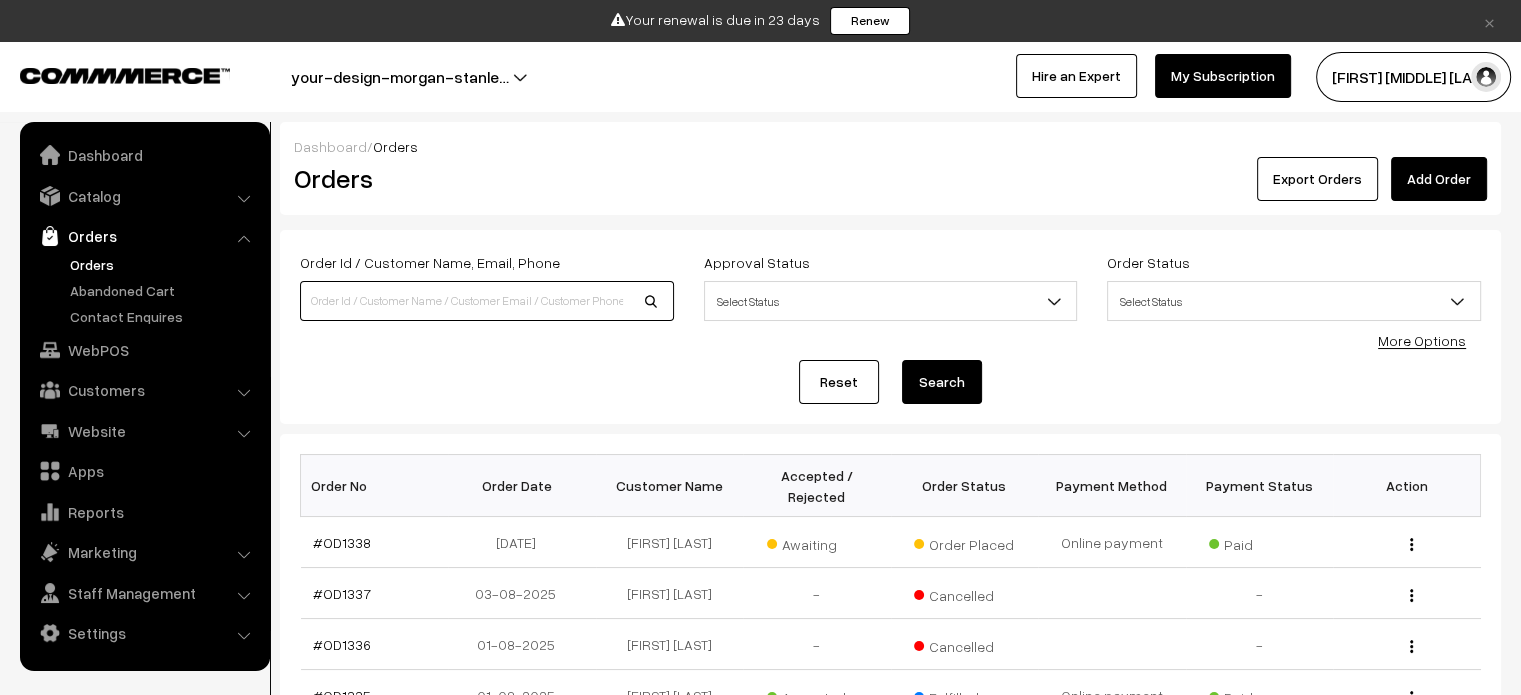 click at bounding box center (487, 301) 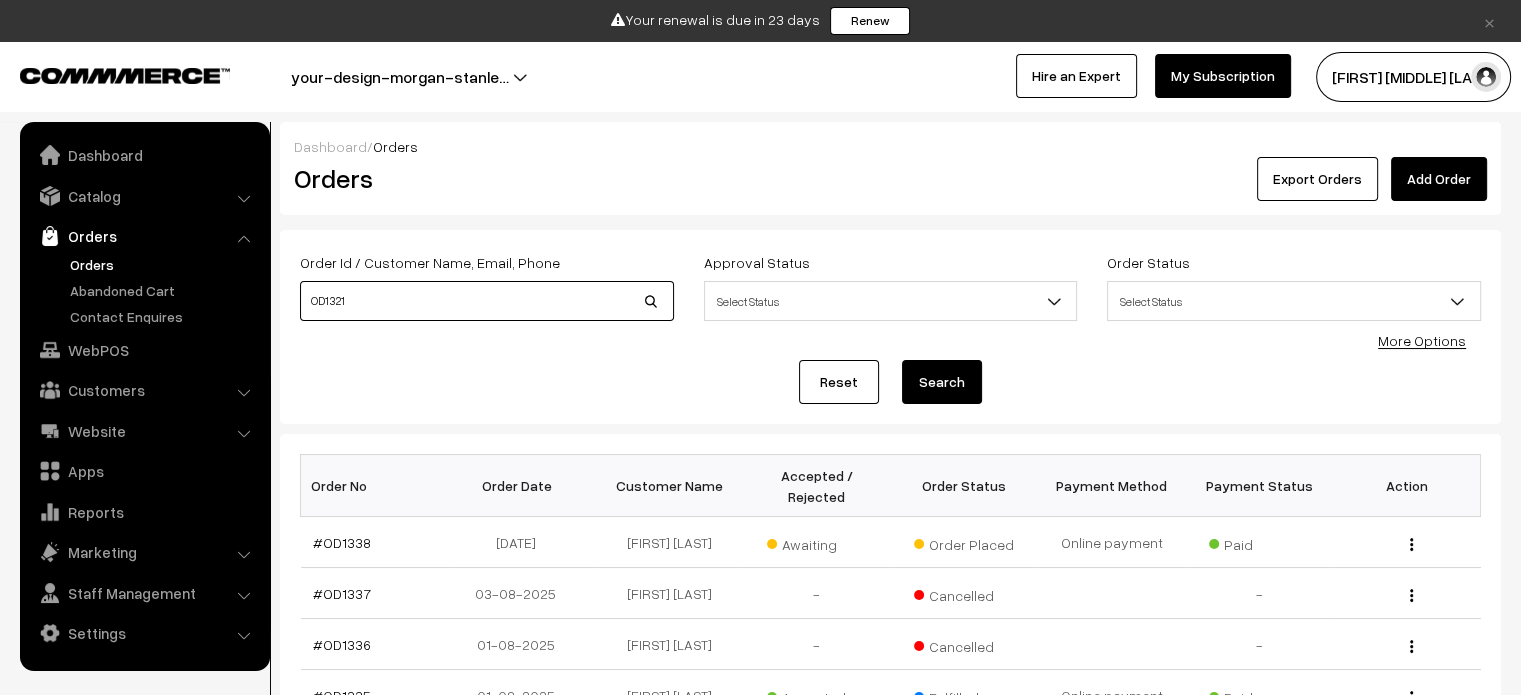type on "OD1321" 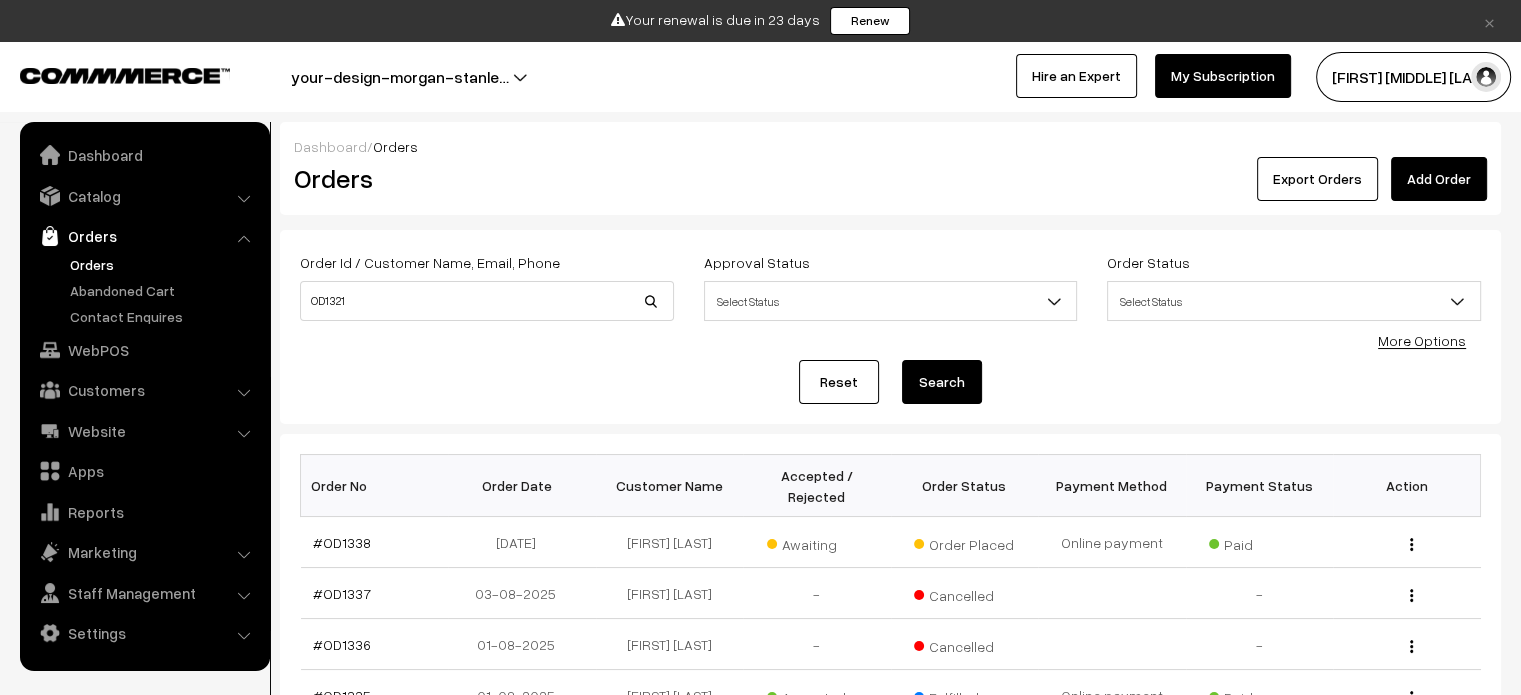 click on "Search" at bounding box center [942, 382] 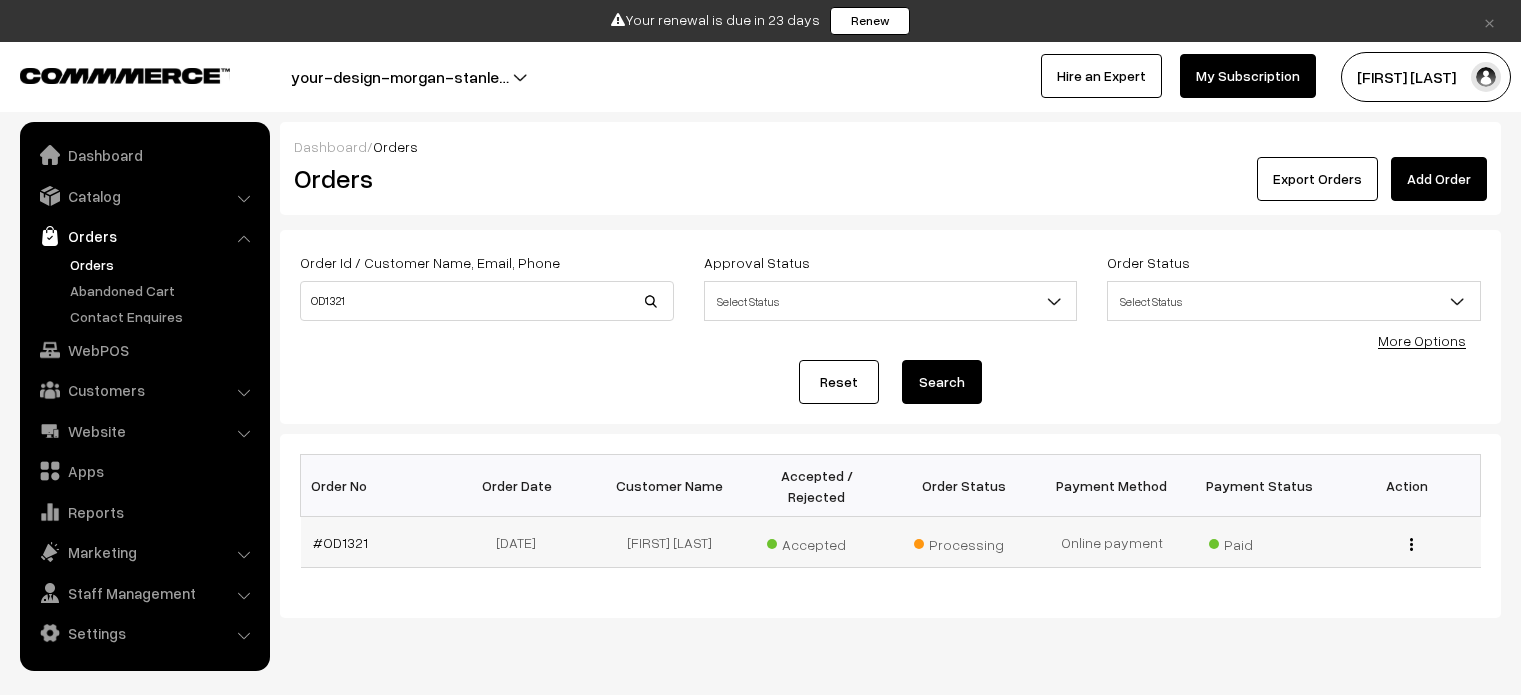 scroll, scrollTop: 0, scrollLeft: 0, axis: both 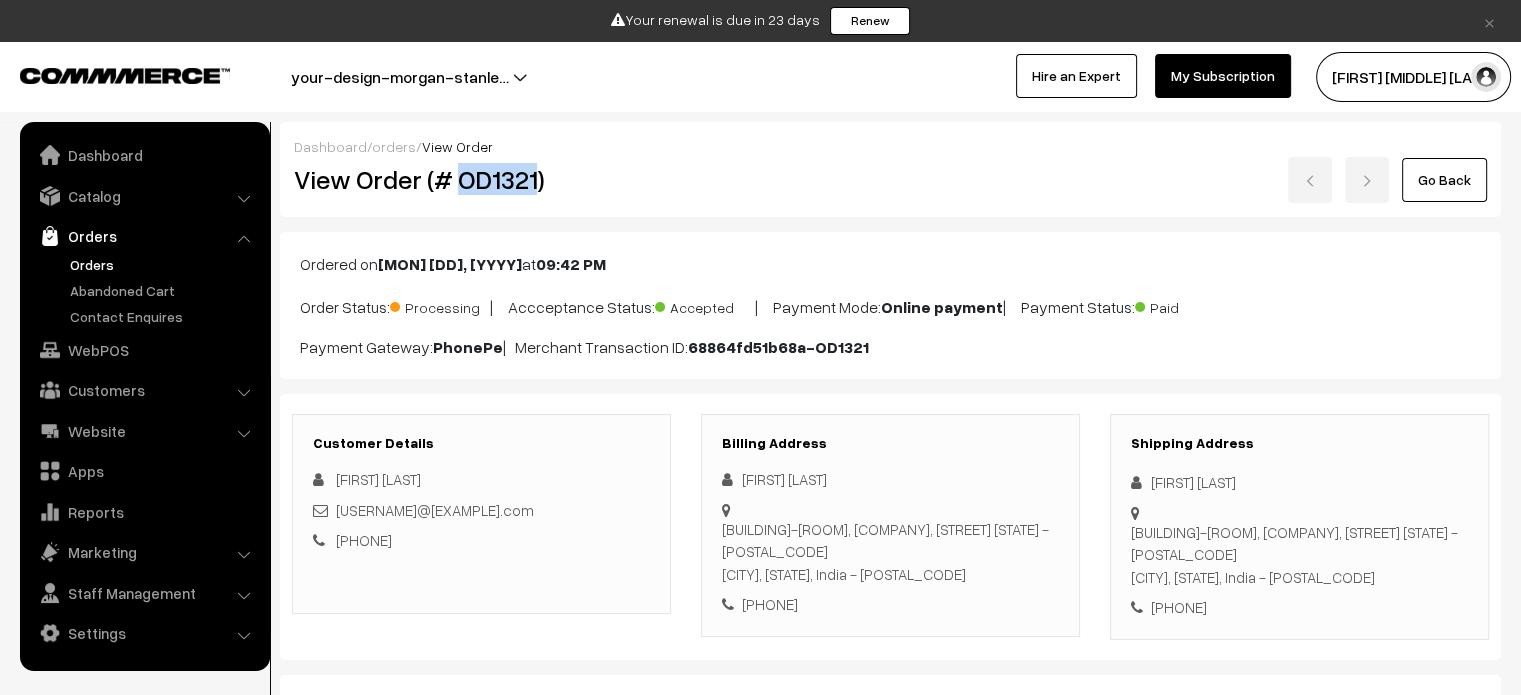 drag, startPoint x: 457, startPoint y: 180, endPoint x: 535, endPoint y: 185, distance: 78.160095 